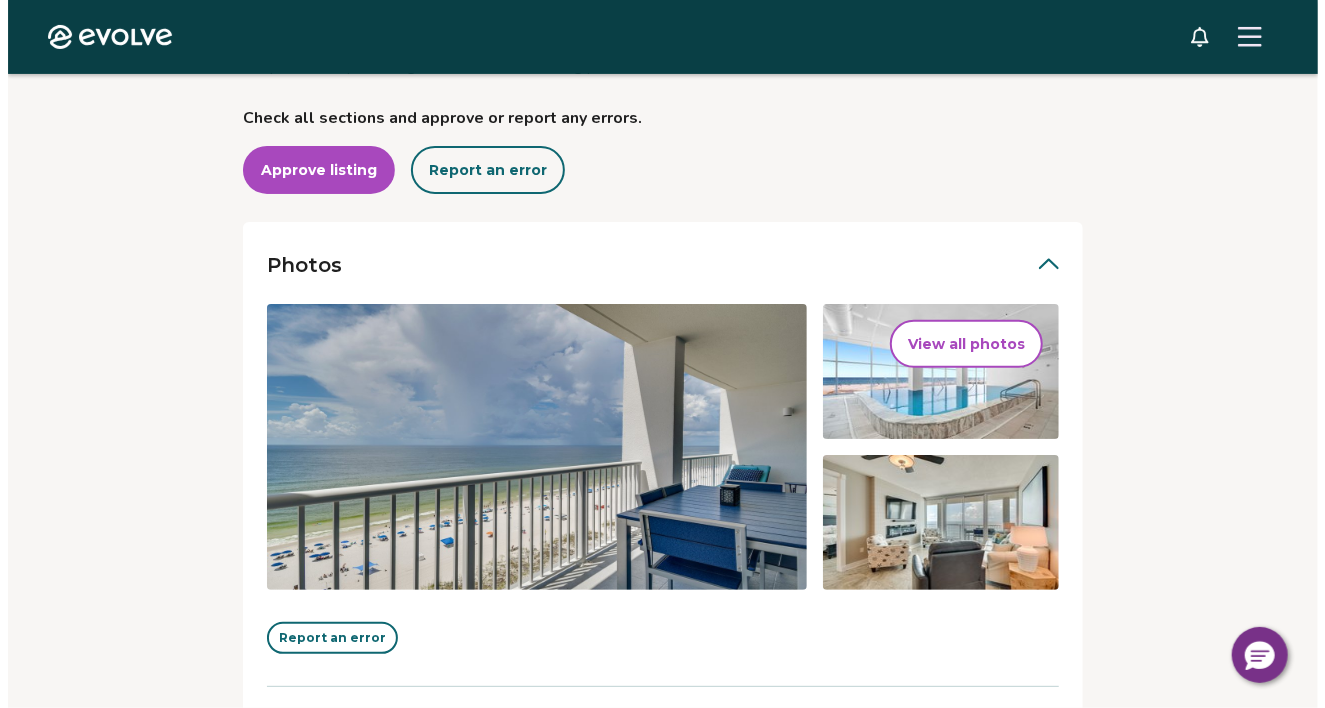 scroll, scrollTop: 300, scrollLeft: 0, axis: vertical 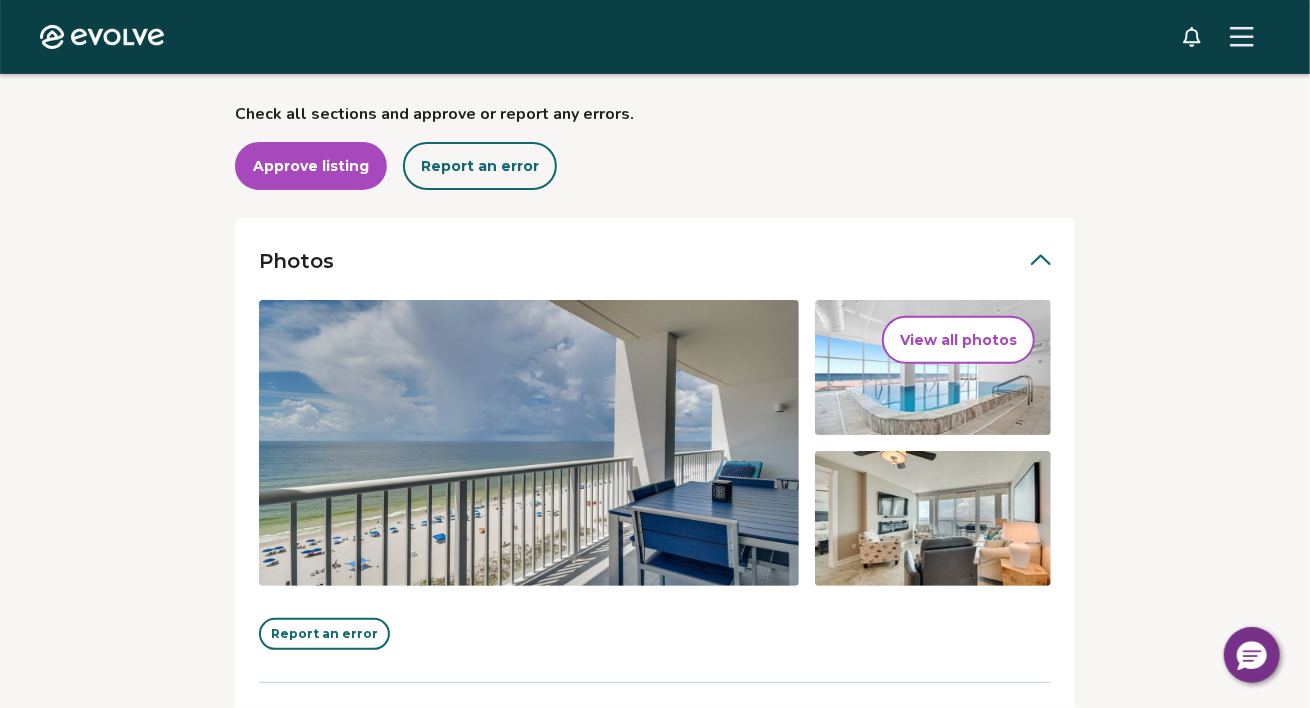 click on "View all photos" at bounding box center (958, 340) 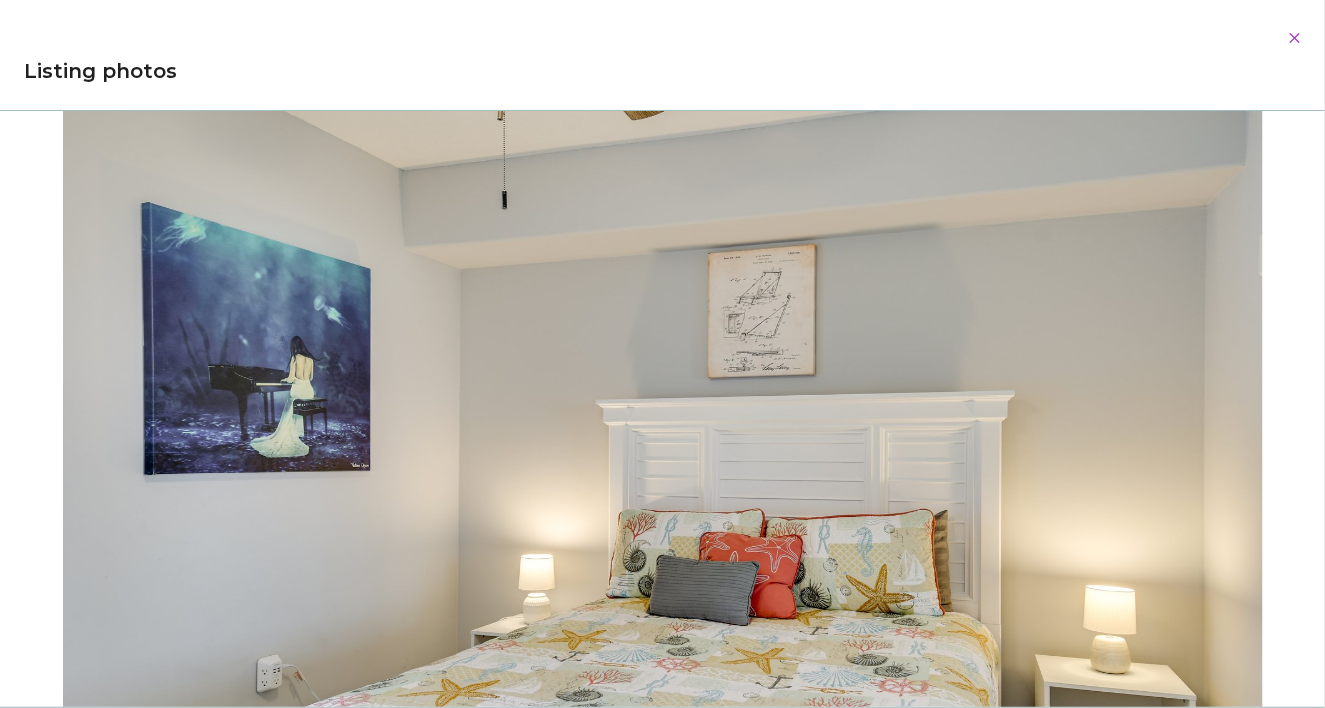 scroll, scrollTop: 14400, scrollLeft: 0, axis: vertical 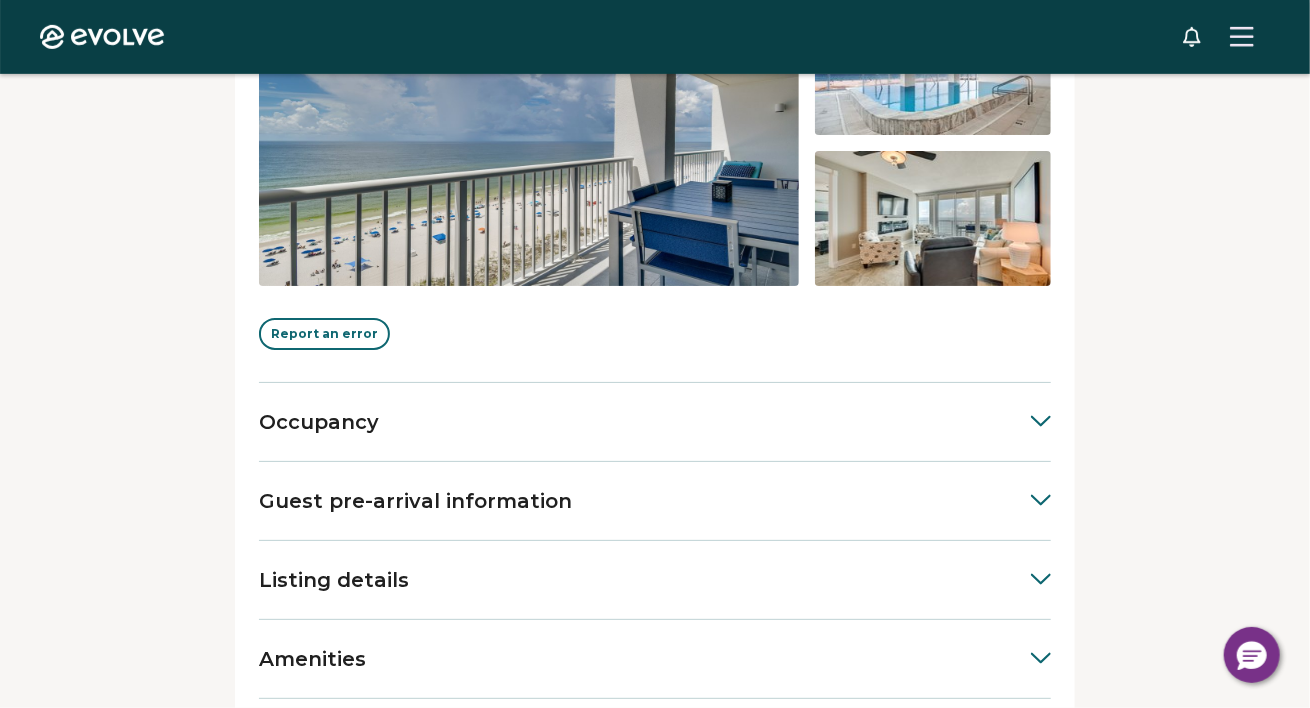 click at bounding box center [1031, 419] 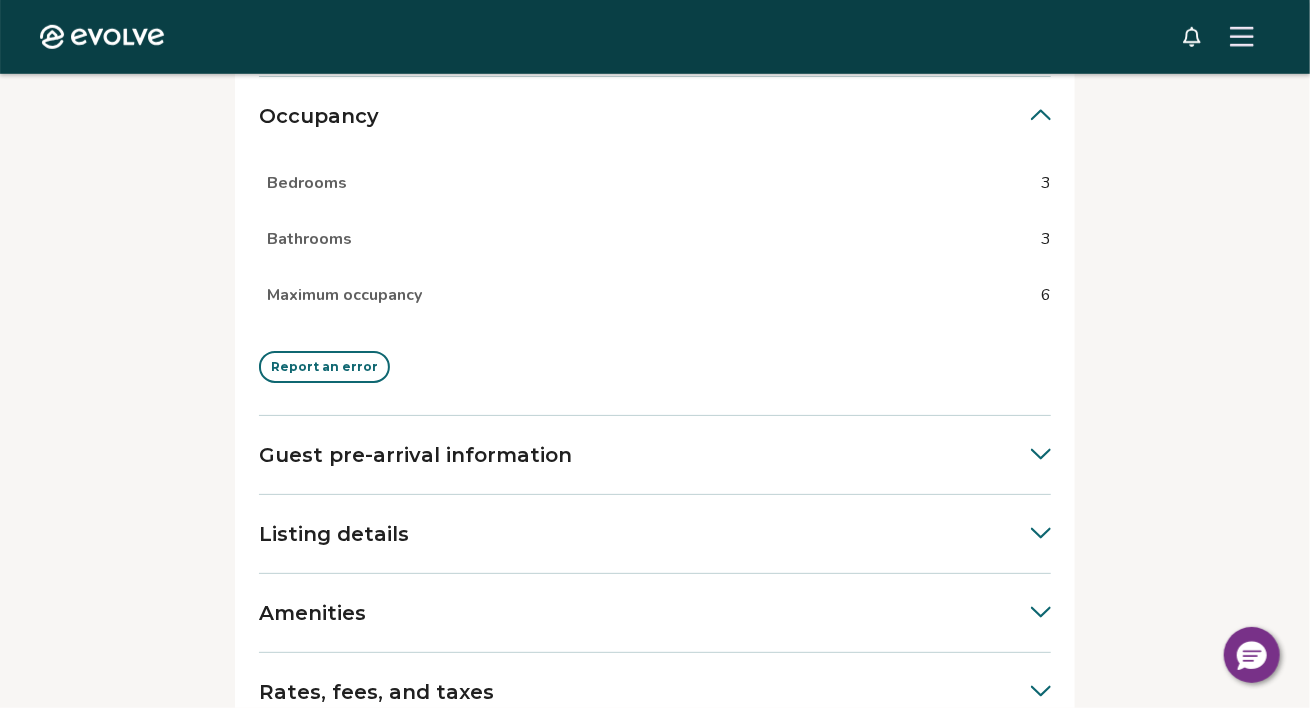 scroll, scrollTop: 999, scrollLeft: 0, axis: vertical 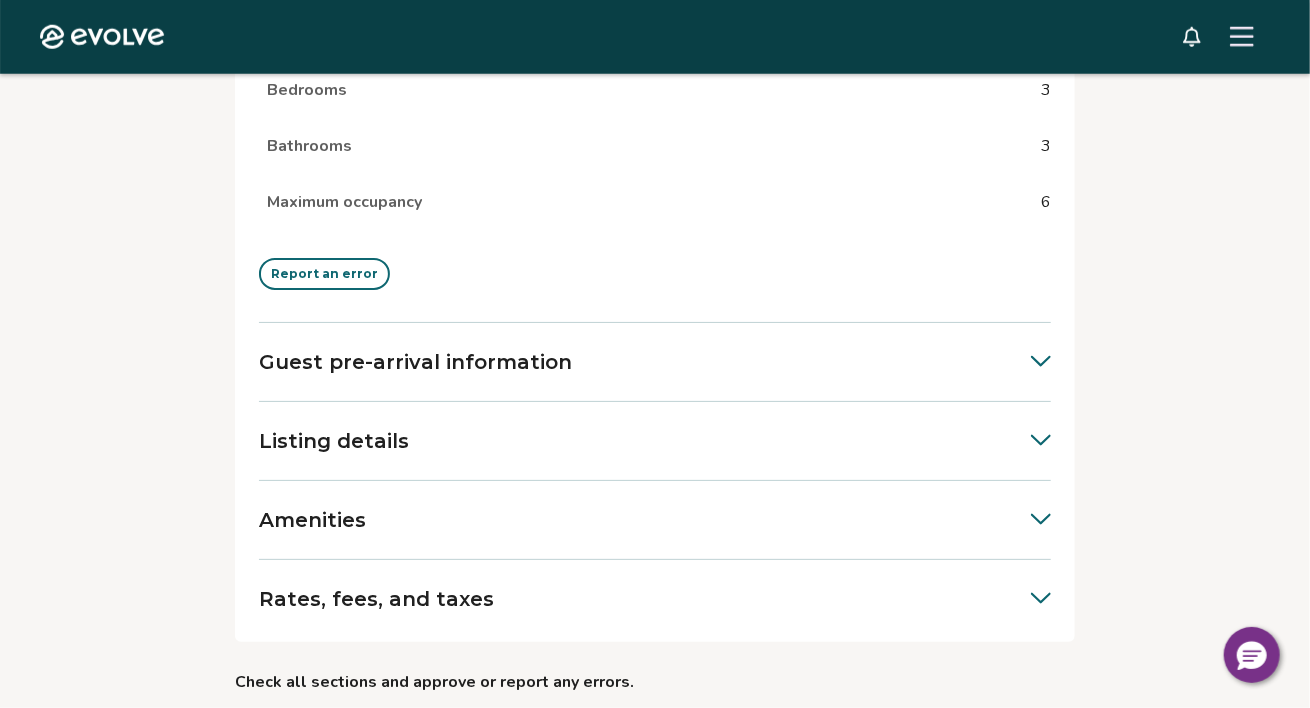 click on "Guest pre-arrival information" at bounding box center [655, 362] 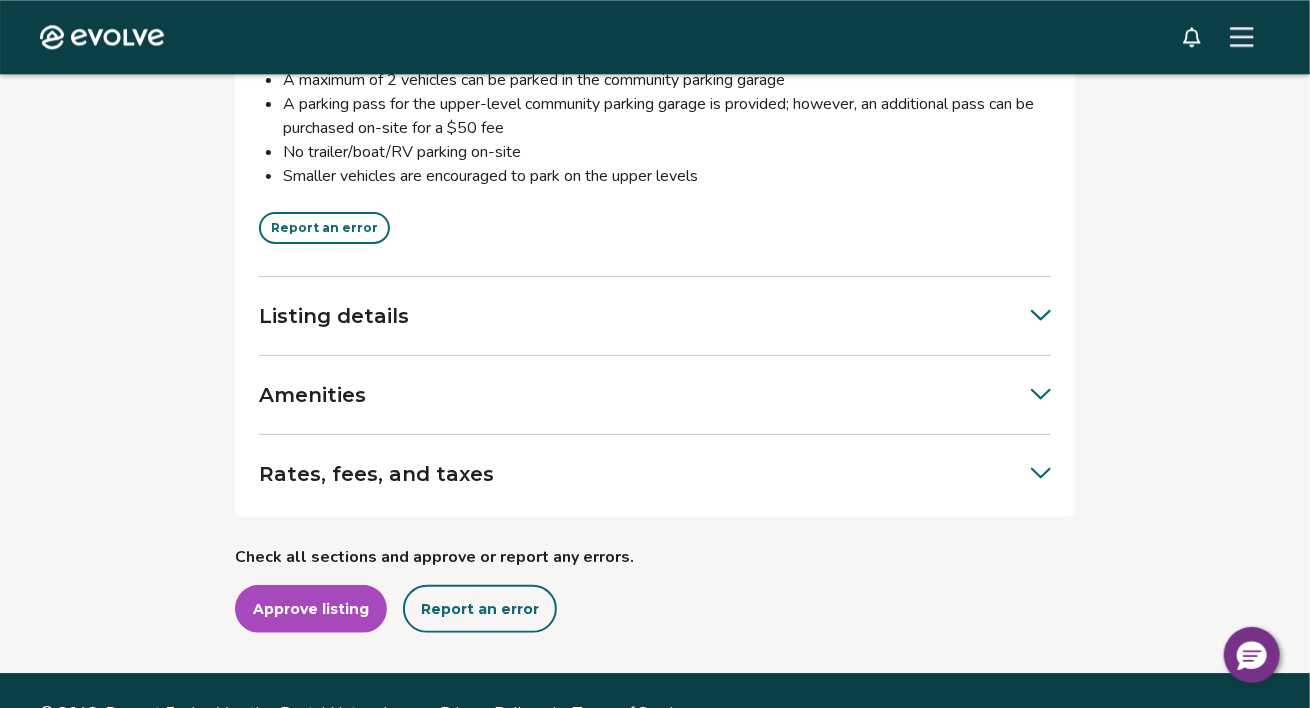 scroll, scrollTop: 2800, scrollLeft: 0, axis: vertical 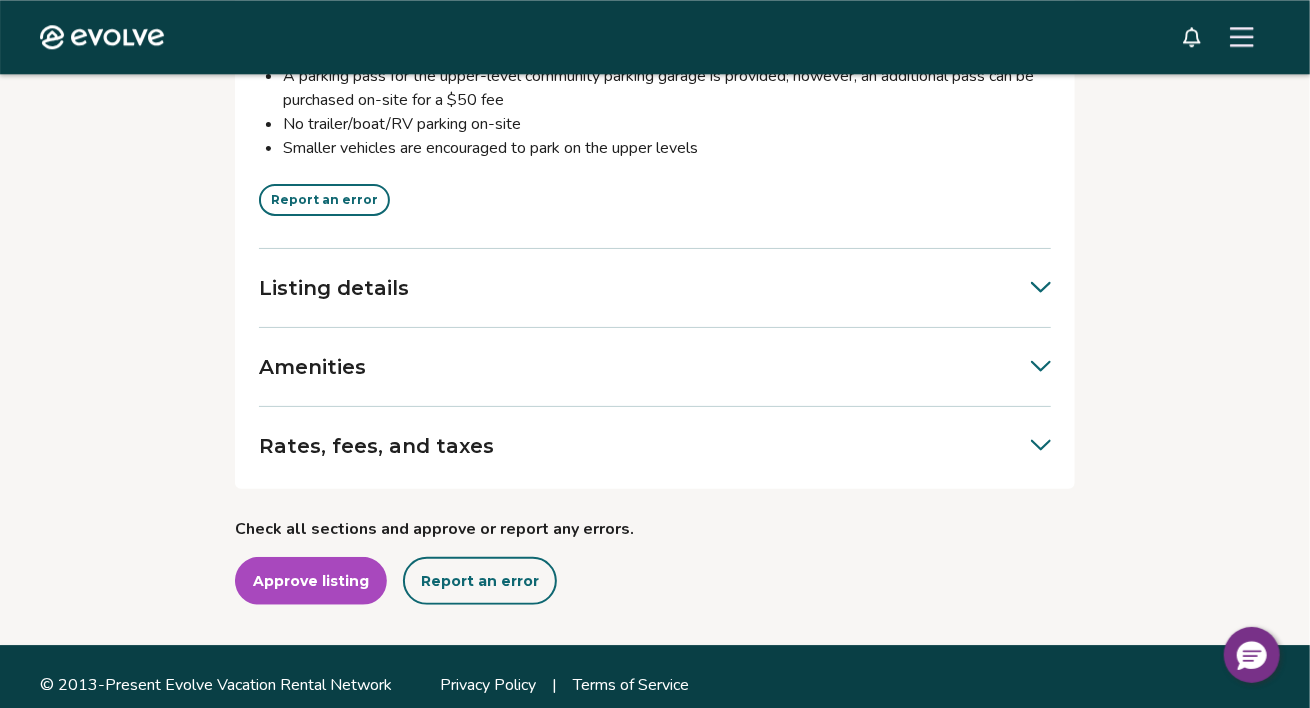 click on "Listing details" at bounding box center [655, 288] 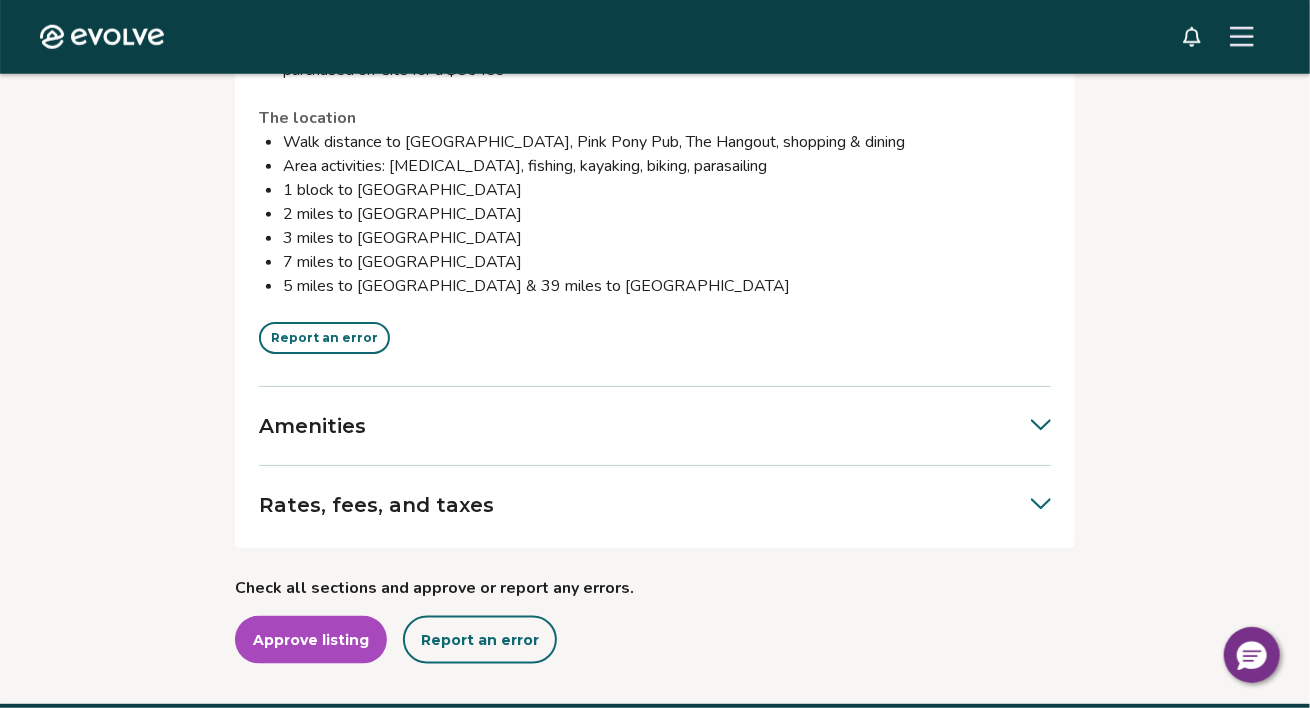 scroll, scrollTop: 4900, scrollLeft: 0, axis: vertical 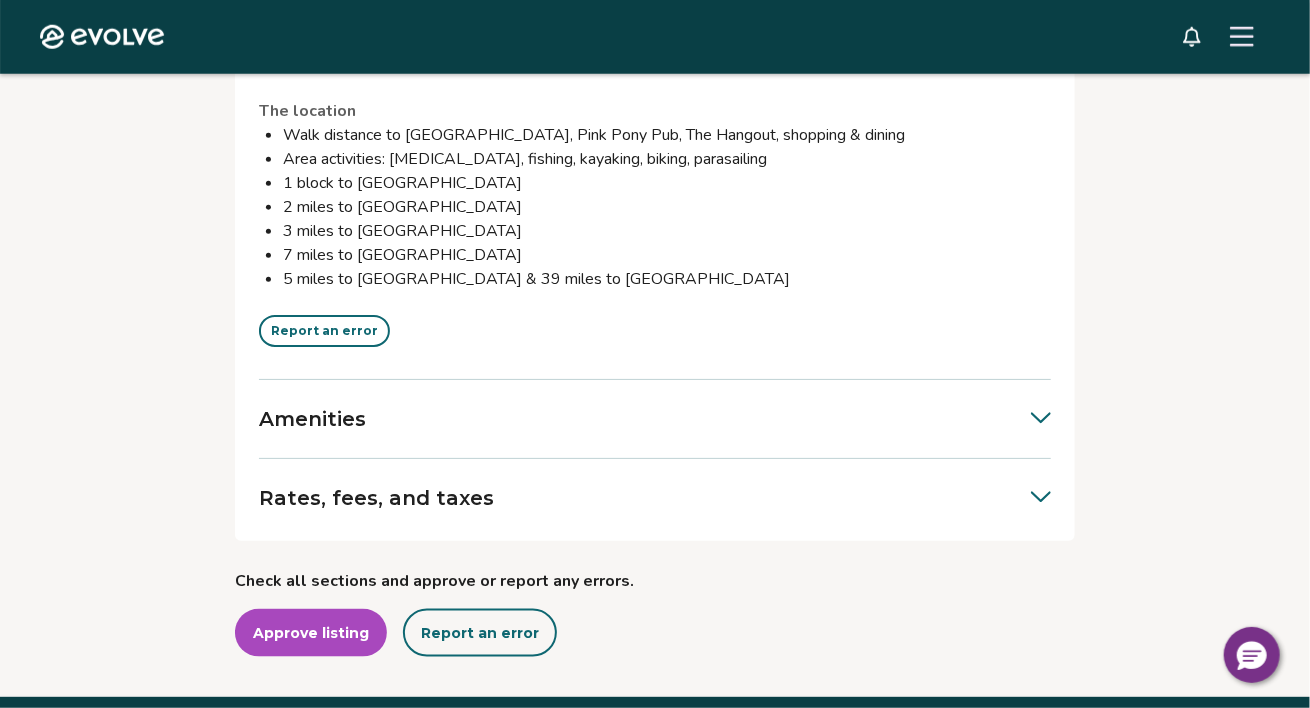 click on "Amenities" at bounding box center (655, 419) 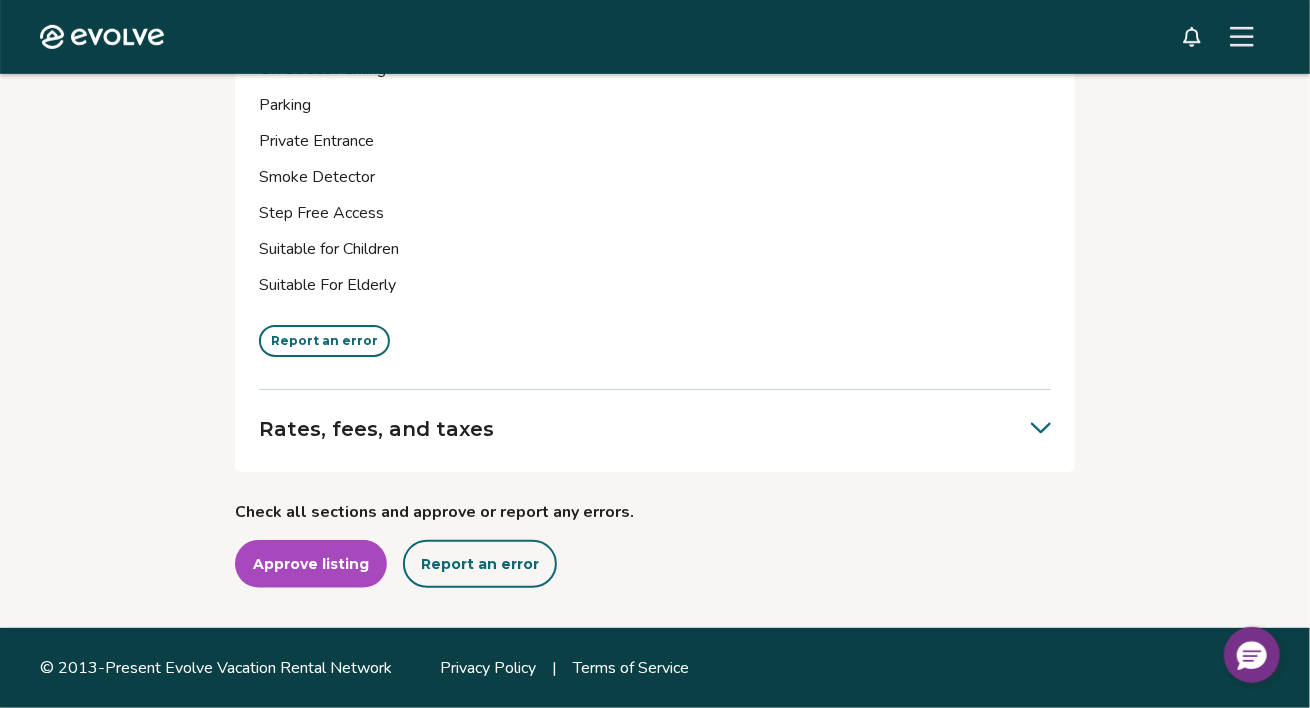 scroll, scrollTop: 8287, scrollLeft: 0, axis: vertical 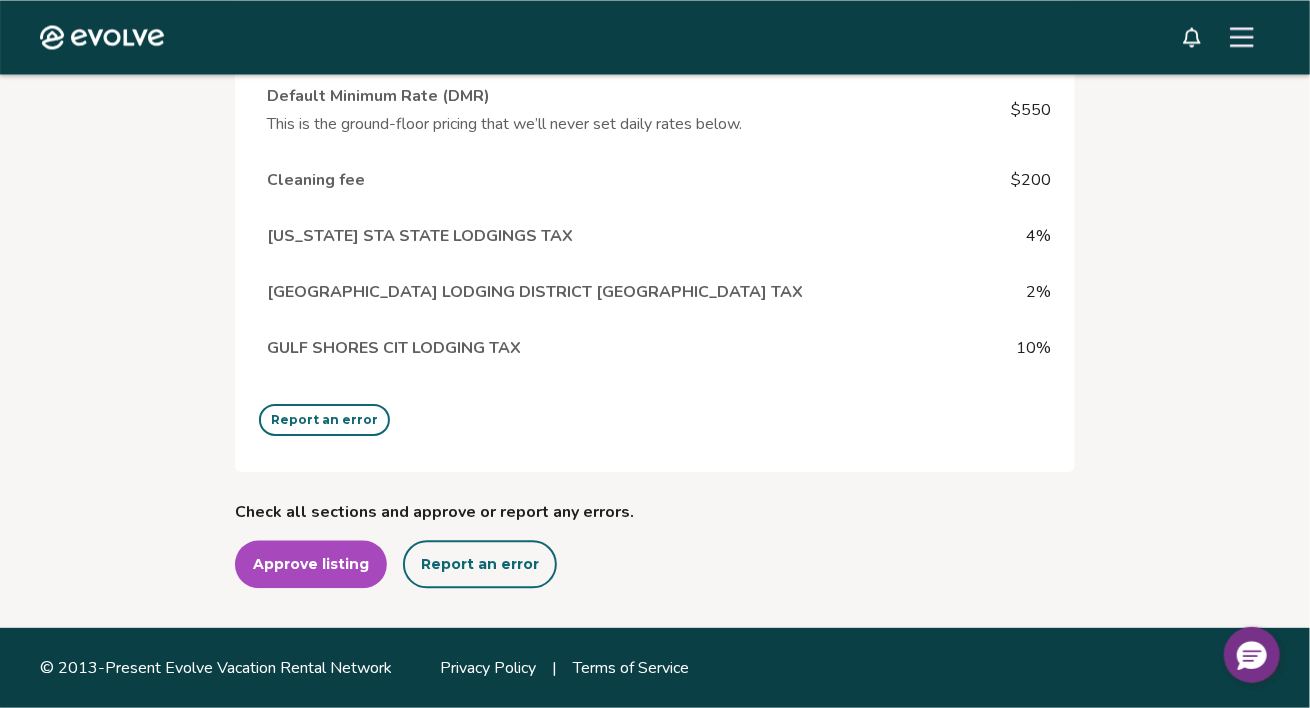 click on "Approve listing" at bounding box center [311, 564] 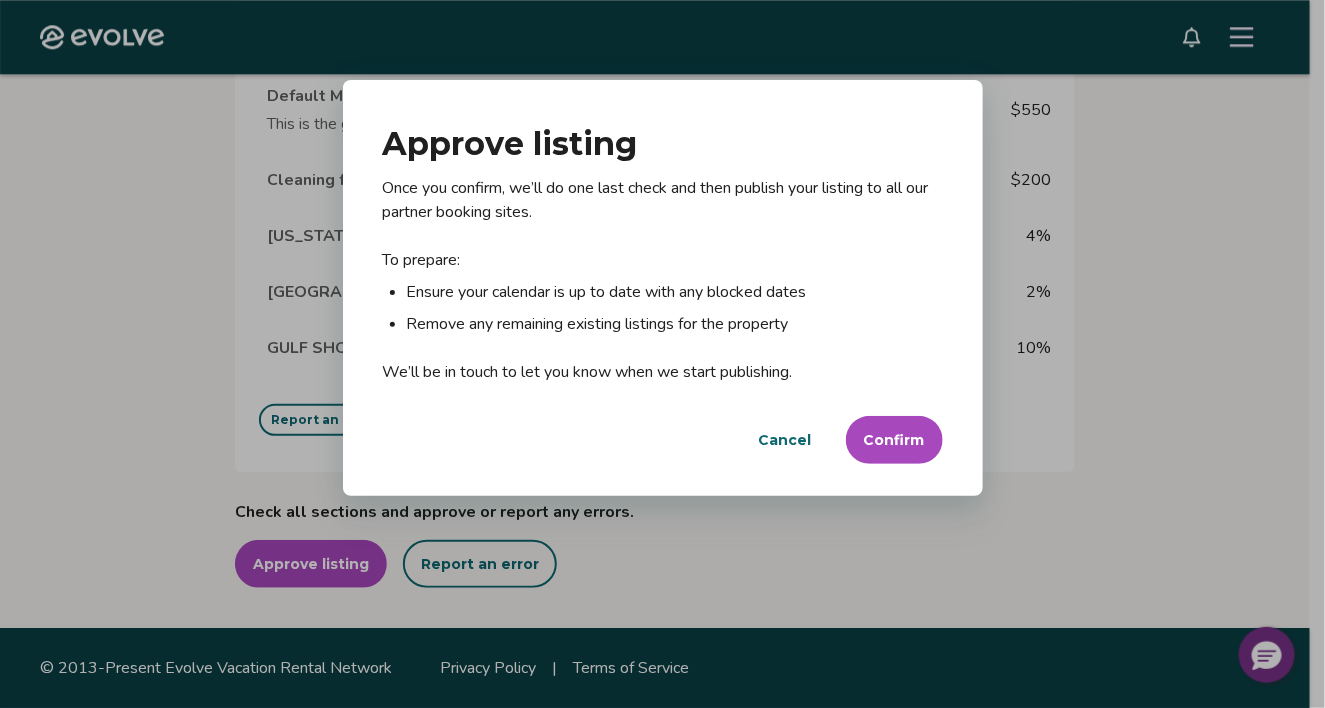 click on "Confirm" at bounding box center [894, 440] 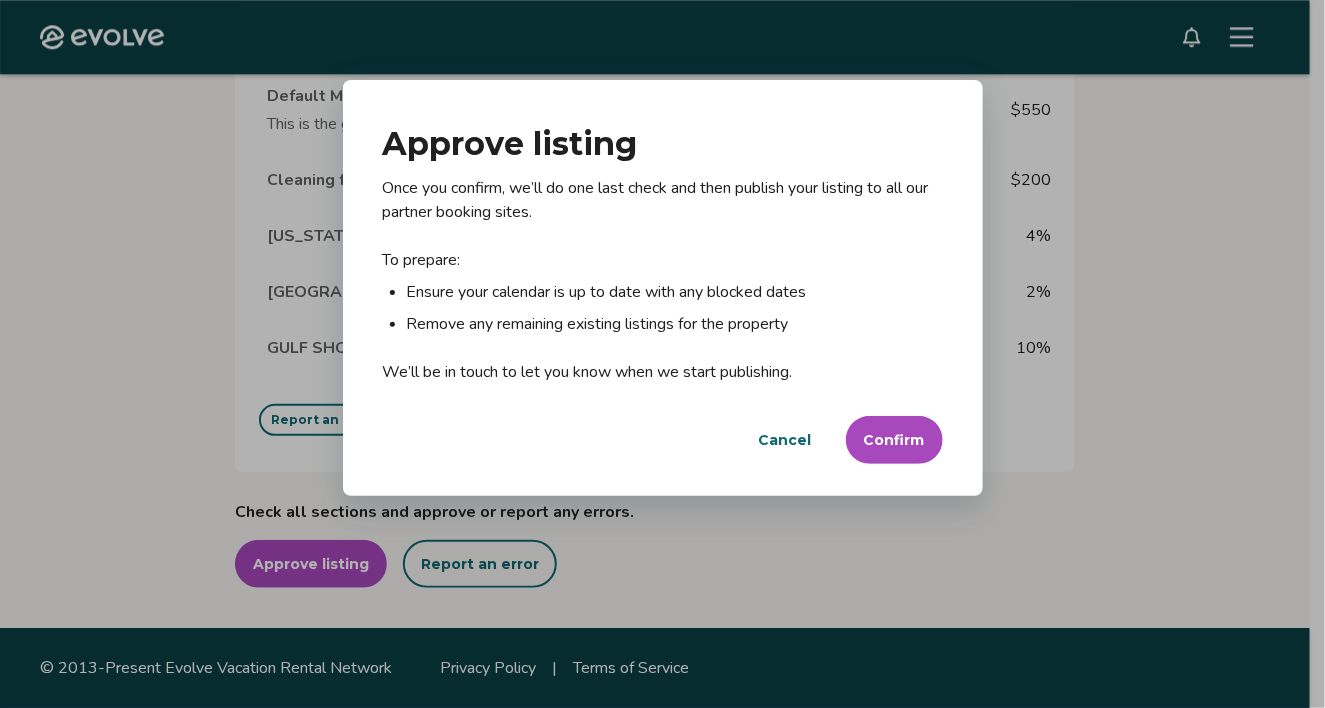 click on "Confirm" at bounding box center (894, 440) 